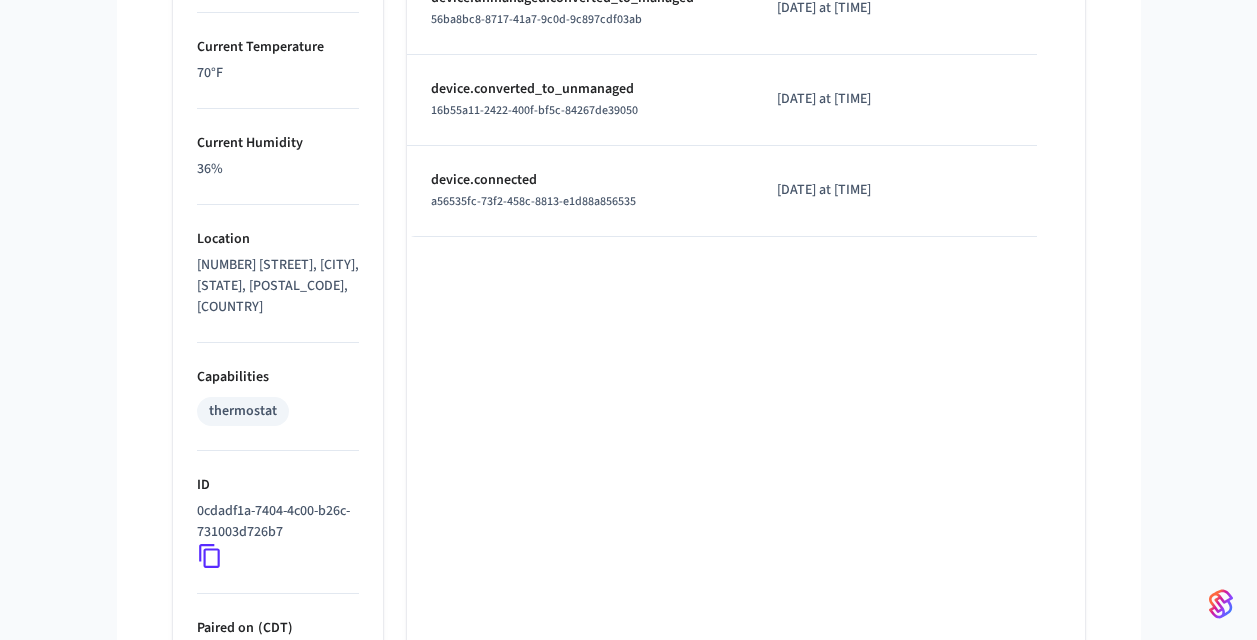 scroll, scrollTop: 1255, scrollLeft: 0, axis: vertical 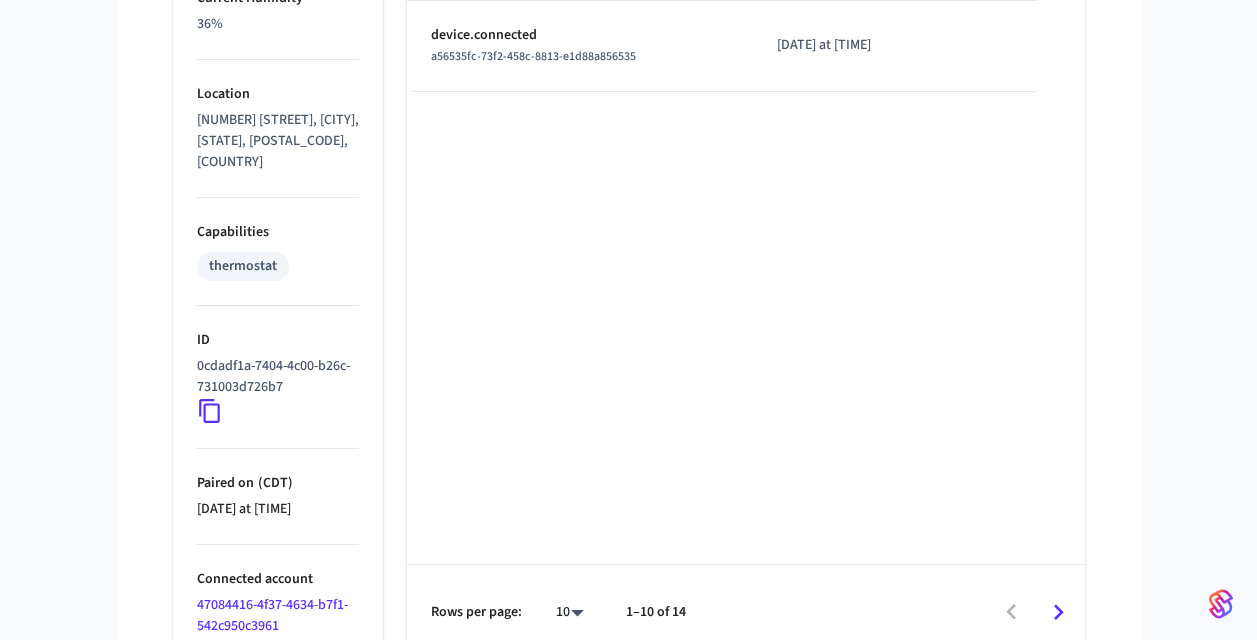 click on "47084416-4f37-4634-b7f1-542c950c3961" at bounding box center [272, 615] 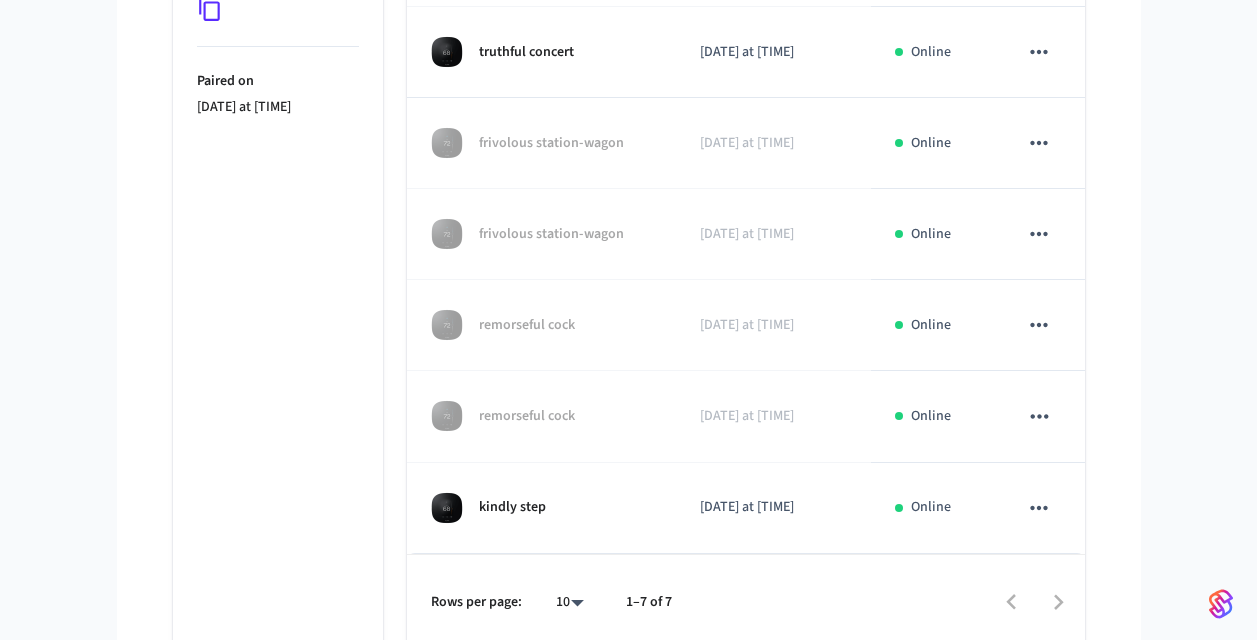 scroll, scrollTop: 550, scrollLeft: 0, axis: vertical 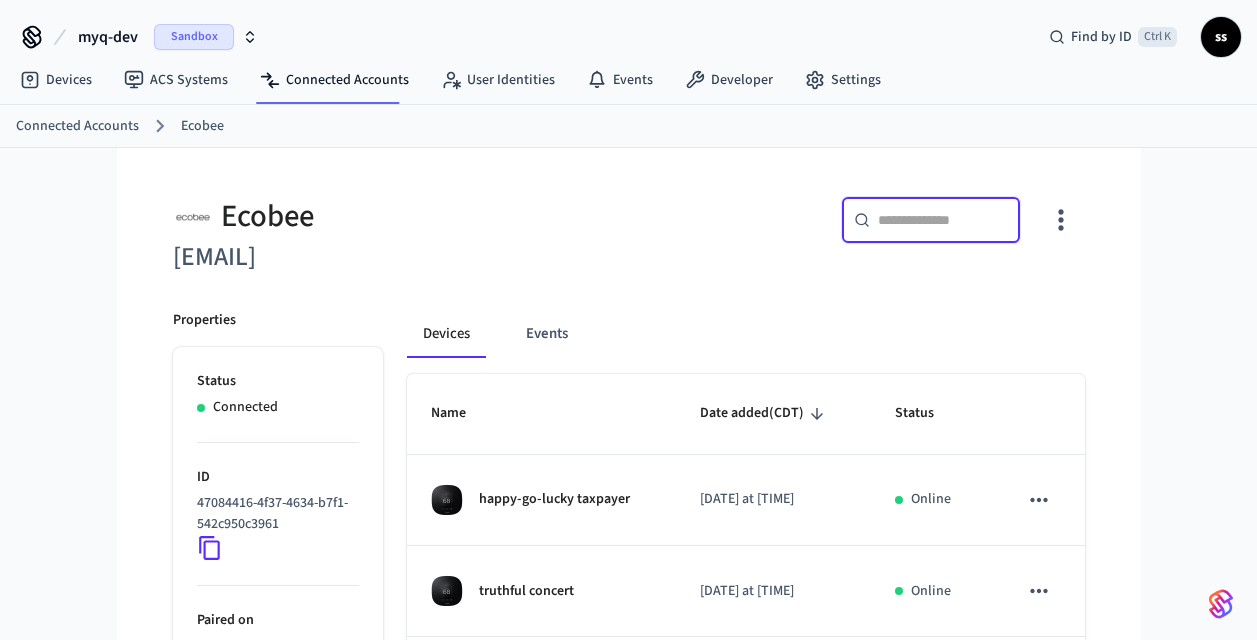 click at bounding box center [943, 220] 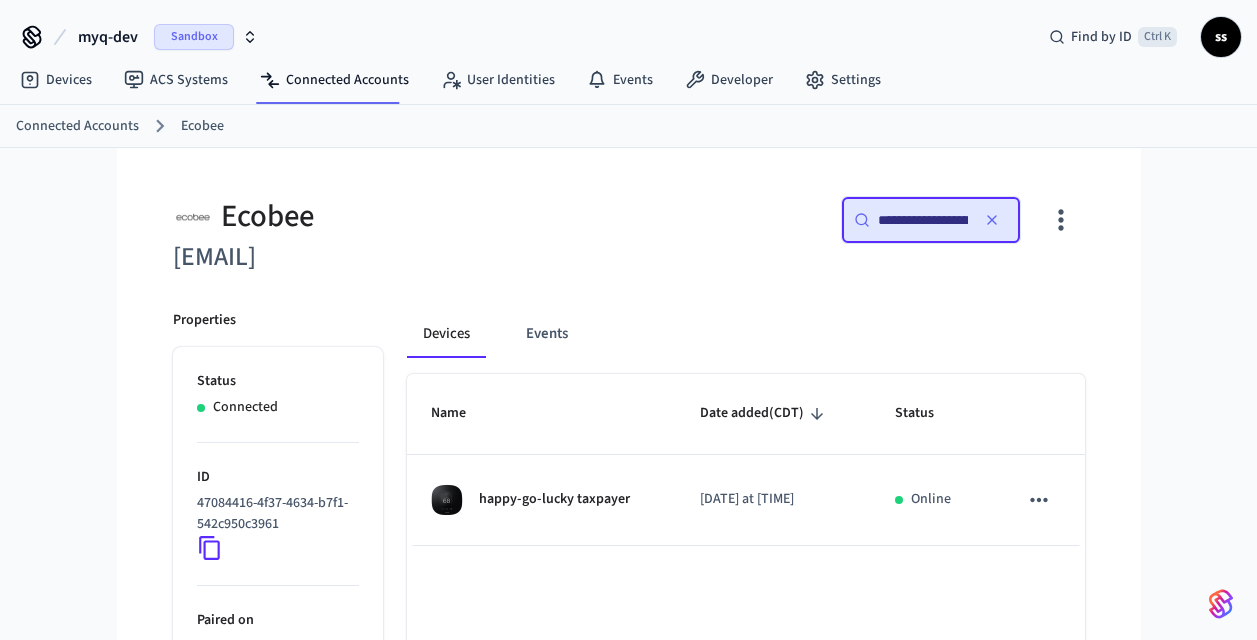 scroll, scrollTop: 0, scrollLeft: 149, axis: horizontal 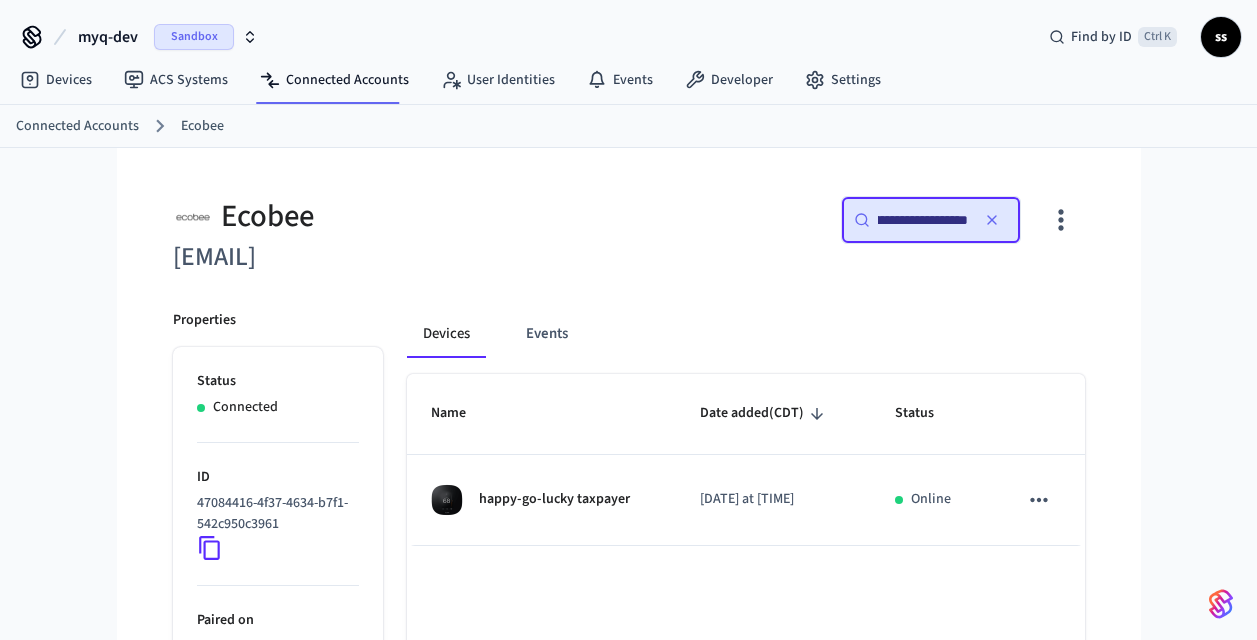 type on "**********" 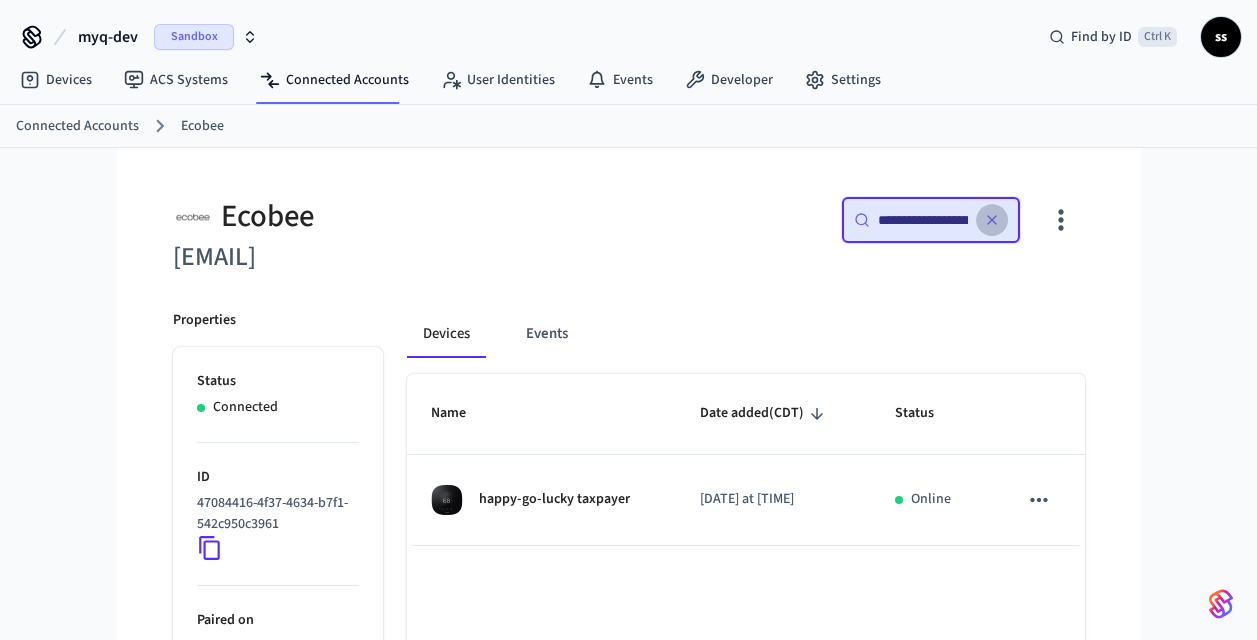 click 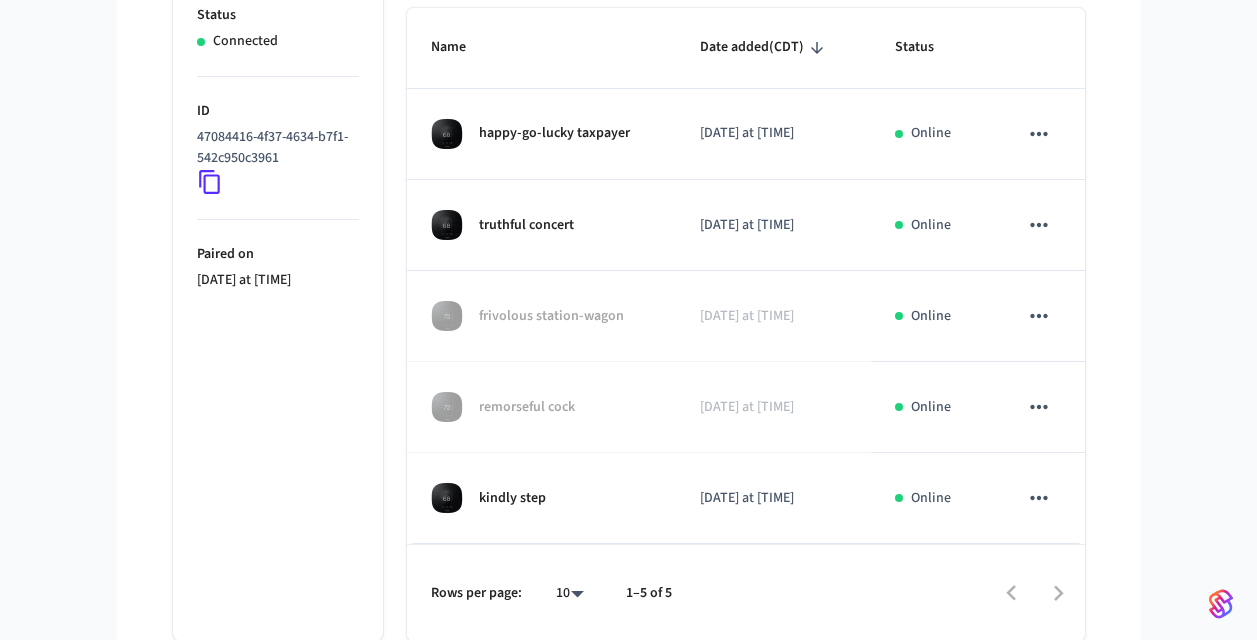 scroll, scrollTop: 368, scrollLeft: 0, axis: vertical 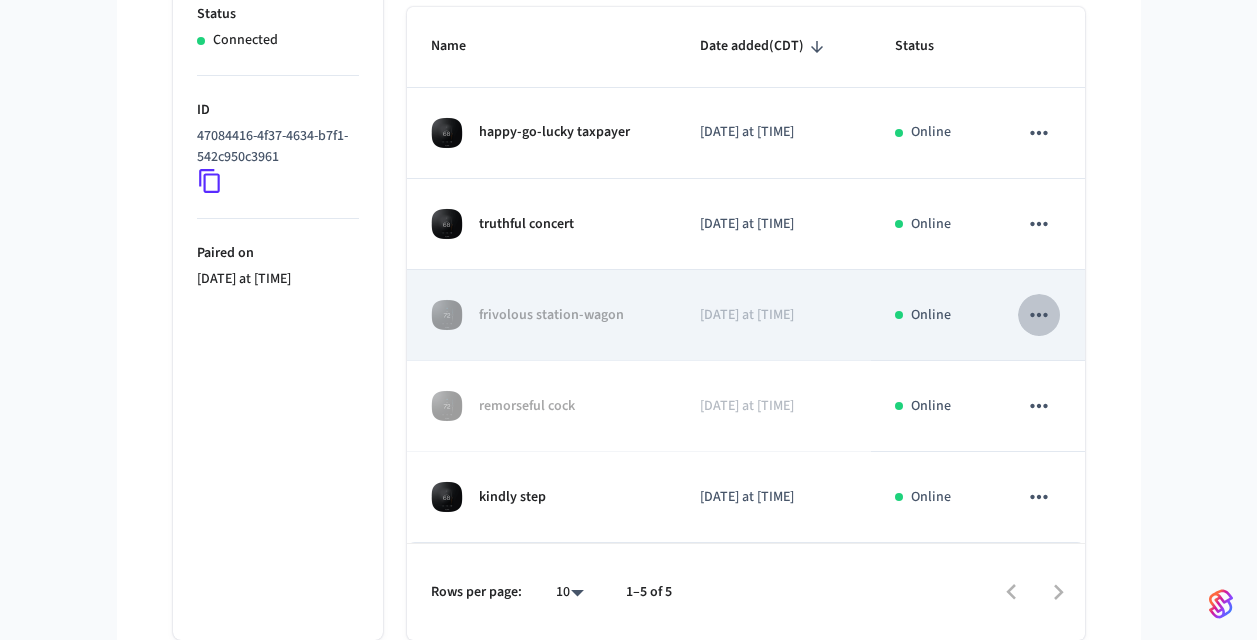 click 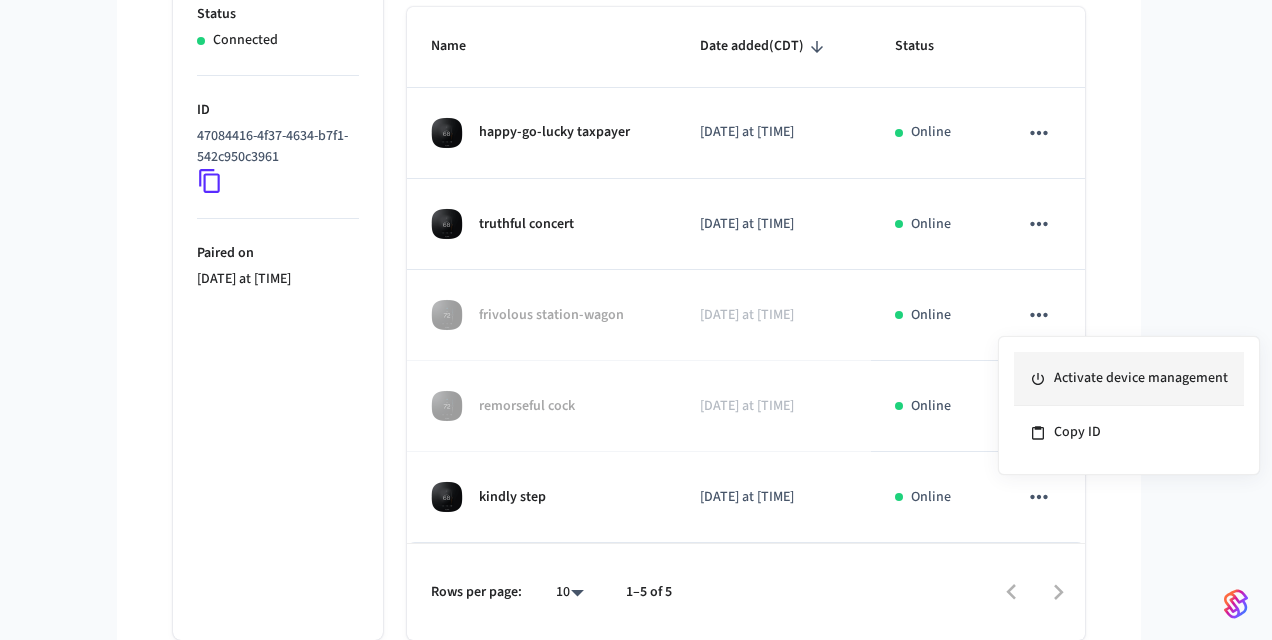 click on "Activate device management" at bounding box center (1129, 379) 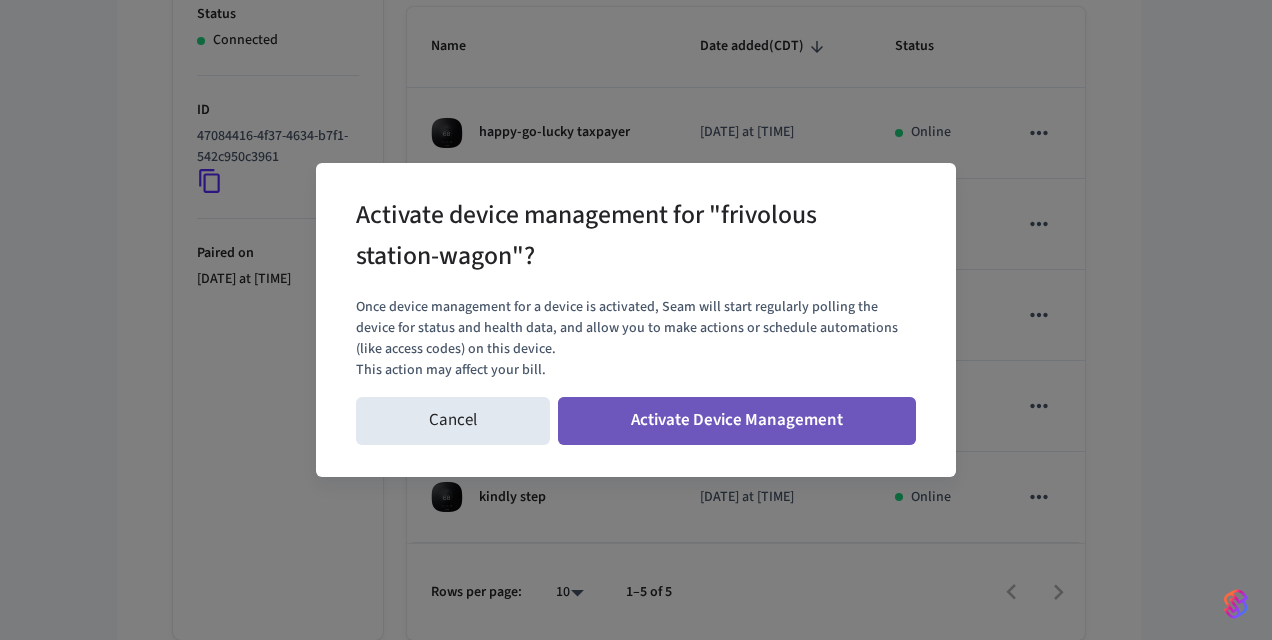 click on "Activate Device Management" at bounding box center (737, 421) 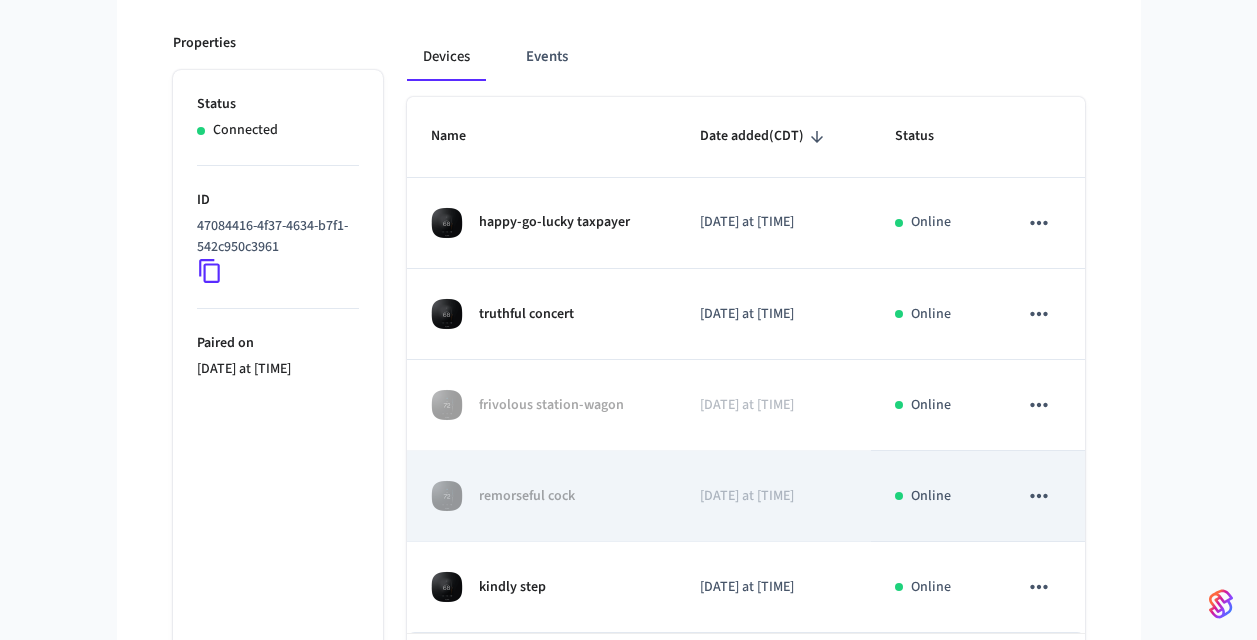 scroll, scrollTop: 368, scrollLeft: 0, axis: vertical 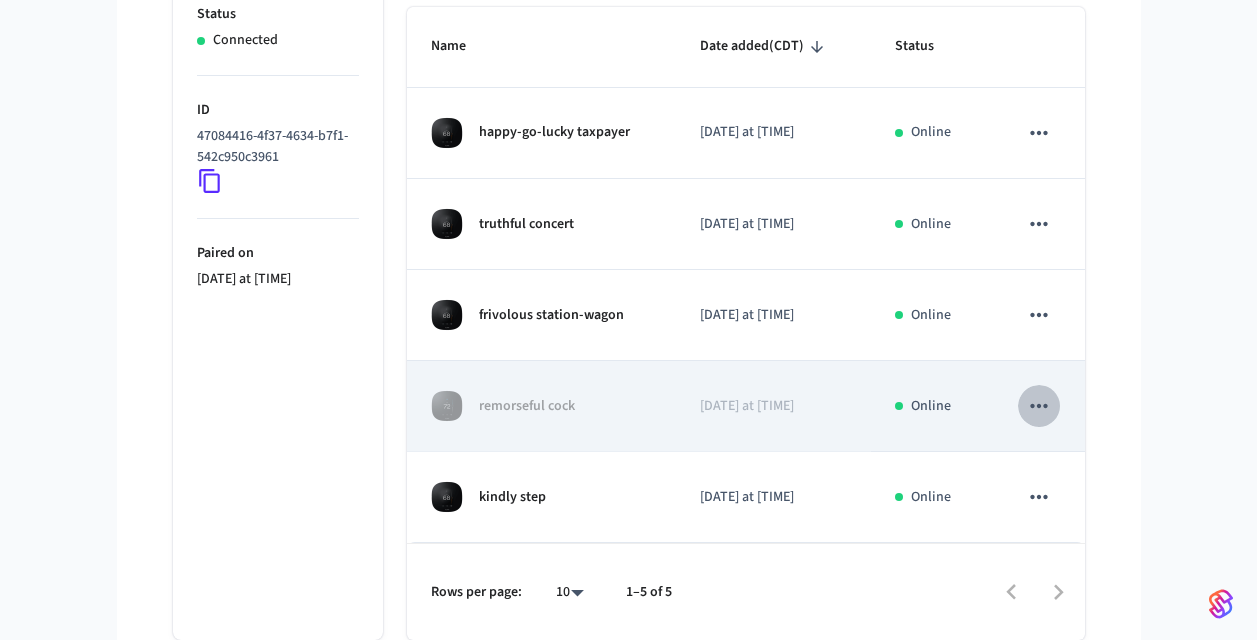 click 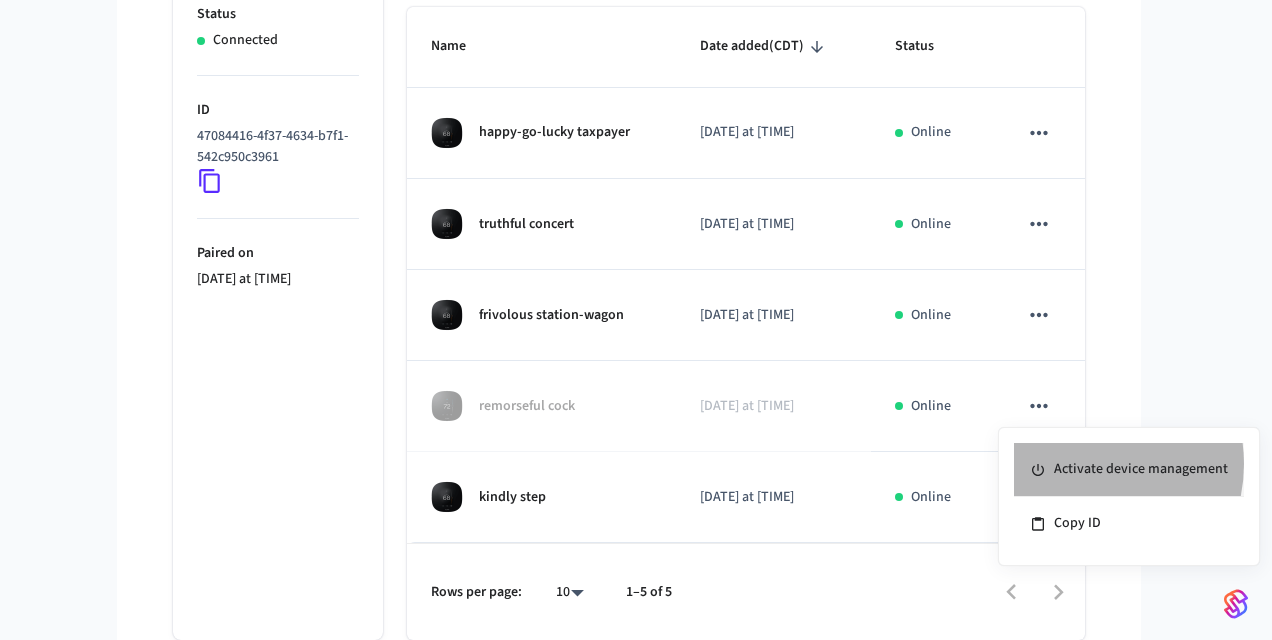 click on "Activate device management" at bounding box center (1129, 470) 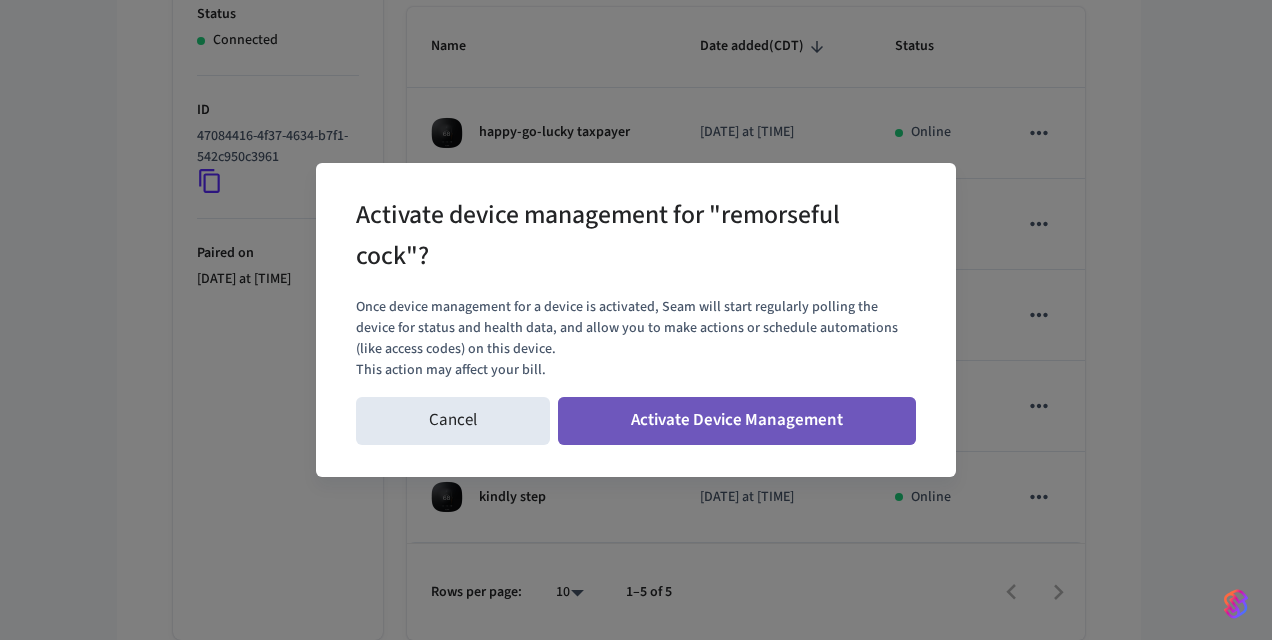 click on "Activate Device Management" at bounding box center [737, 421] 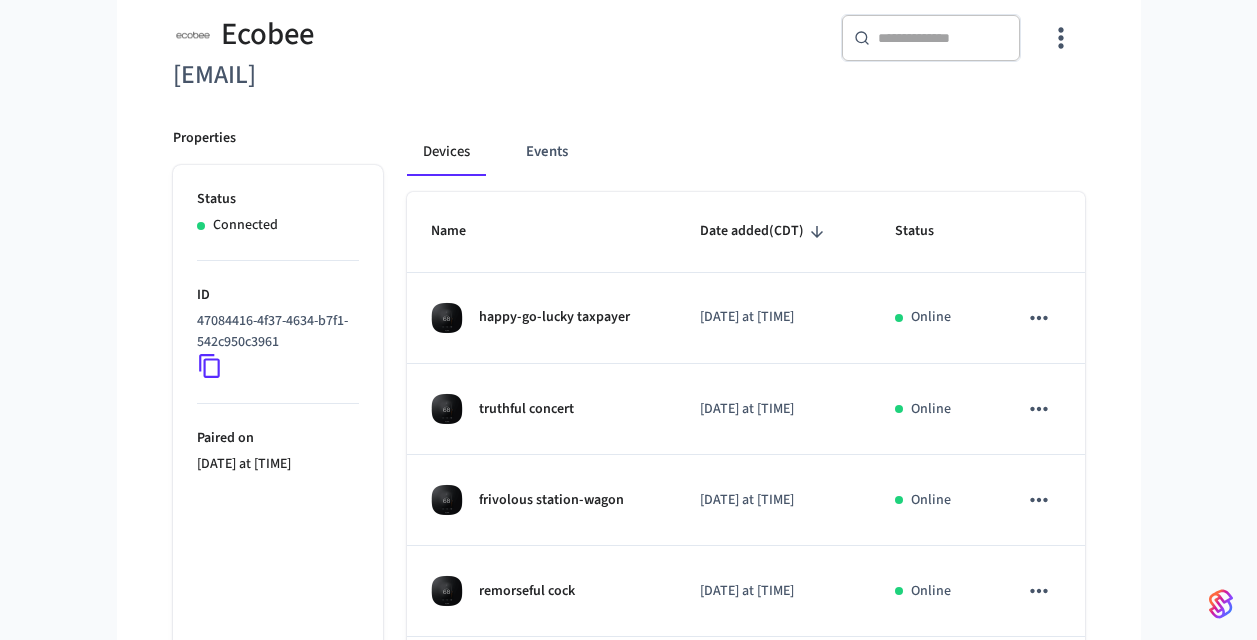 scroll, scrollTop: 181, scrollLeft: 0, axis: vertical 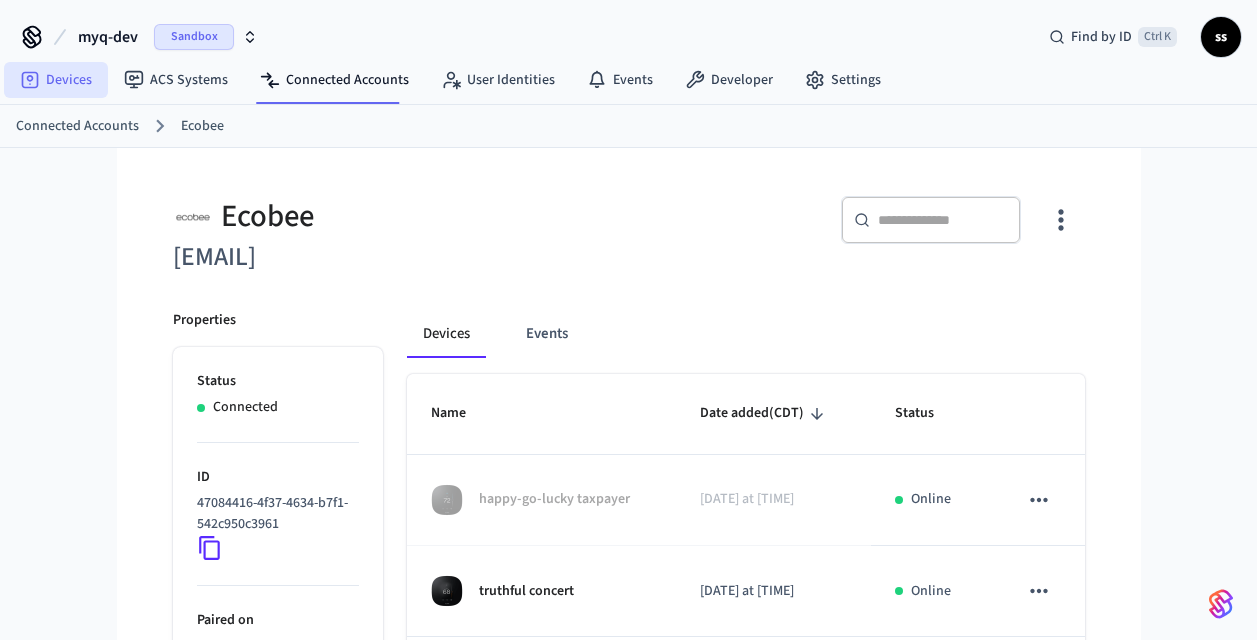 click on "Devices" at bounding box center (56, 80) 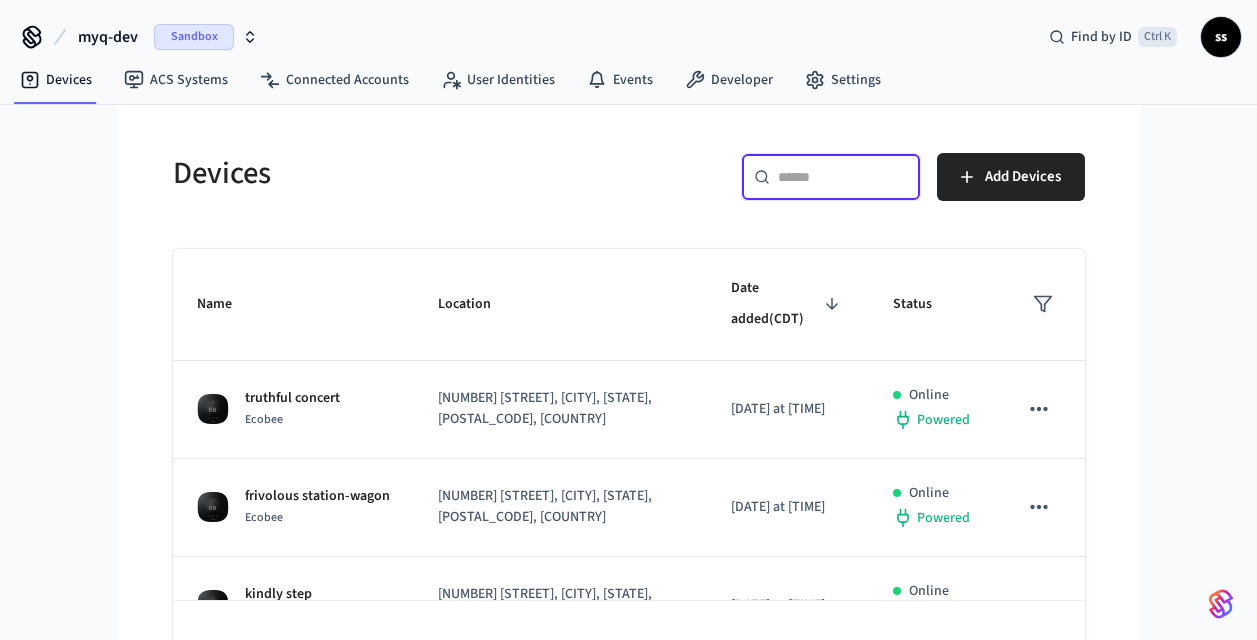 paste on "**********" 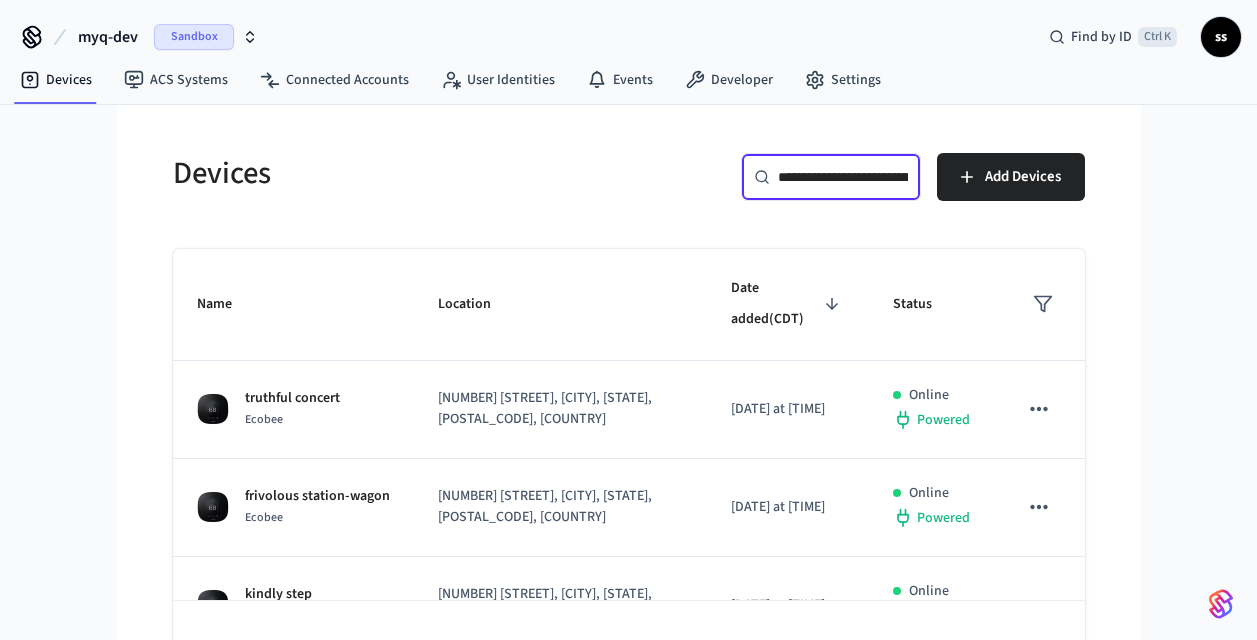 scroll, scrollTop: 0, scrollLeft: 159, axis: horizontal 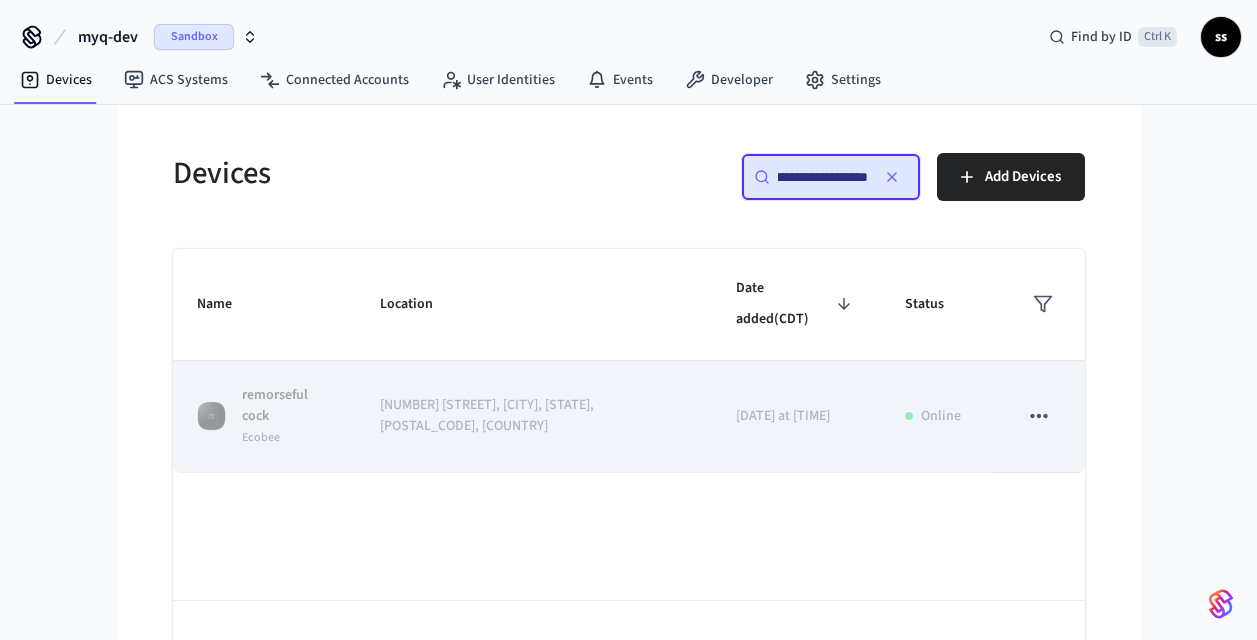 type on "**********" 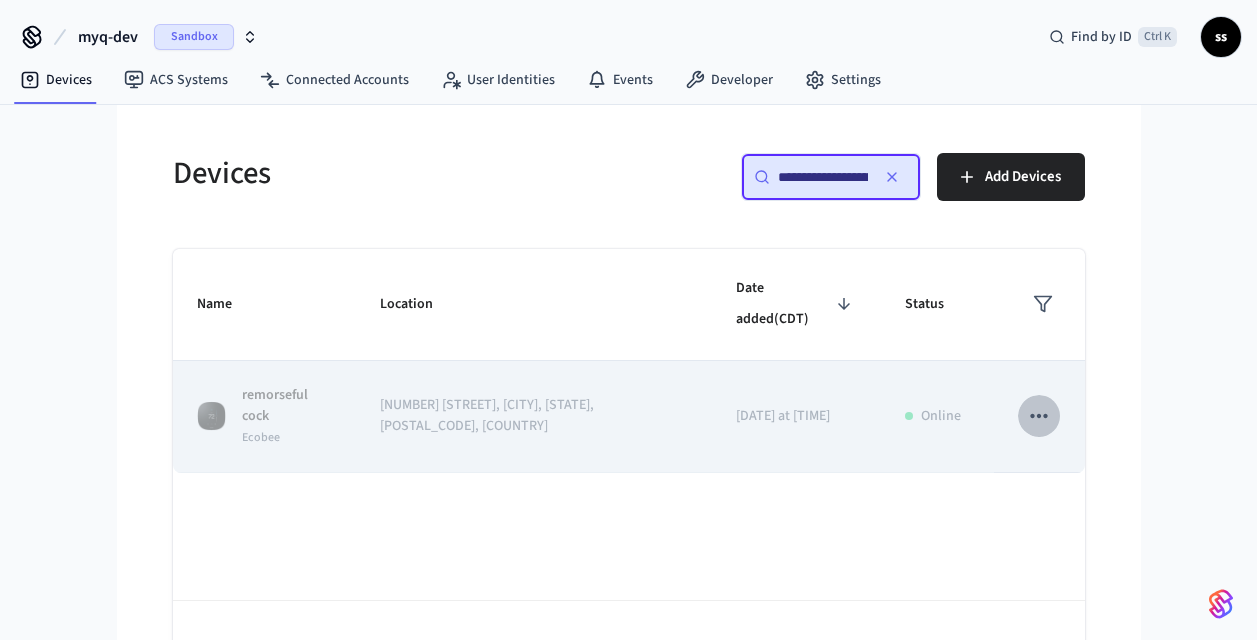 click at bounding box center [1039, 416] 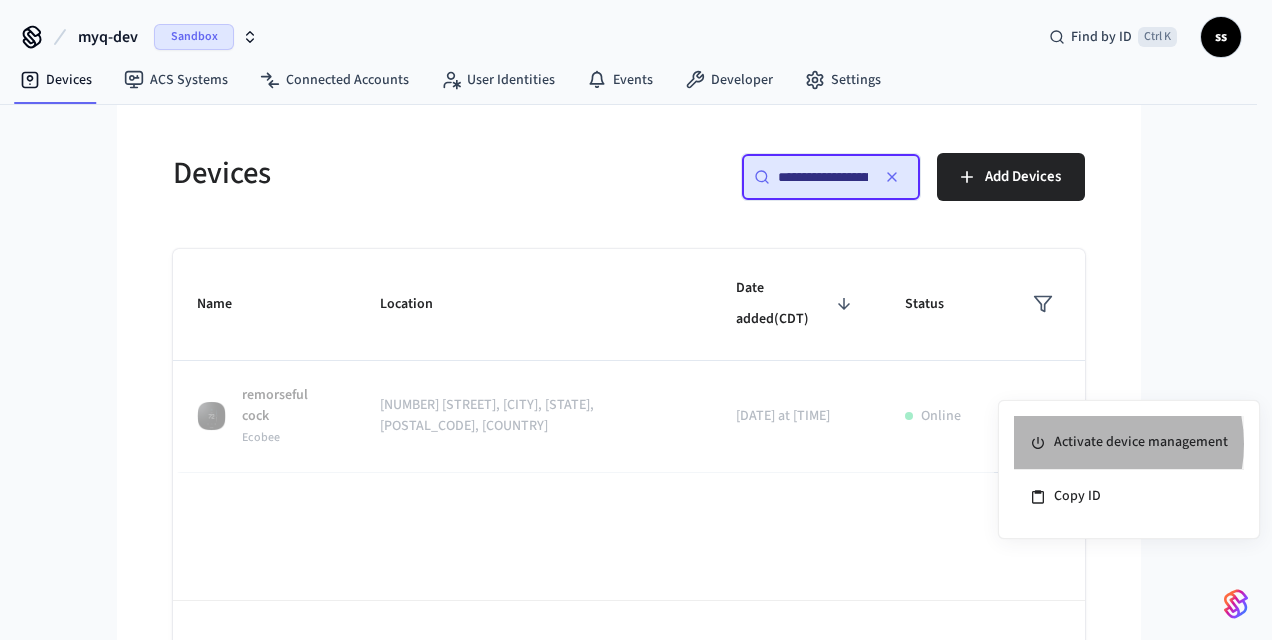 click on "Activate device management" at bounding box center (1129, 443) 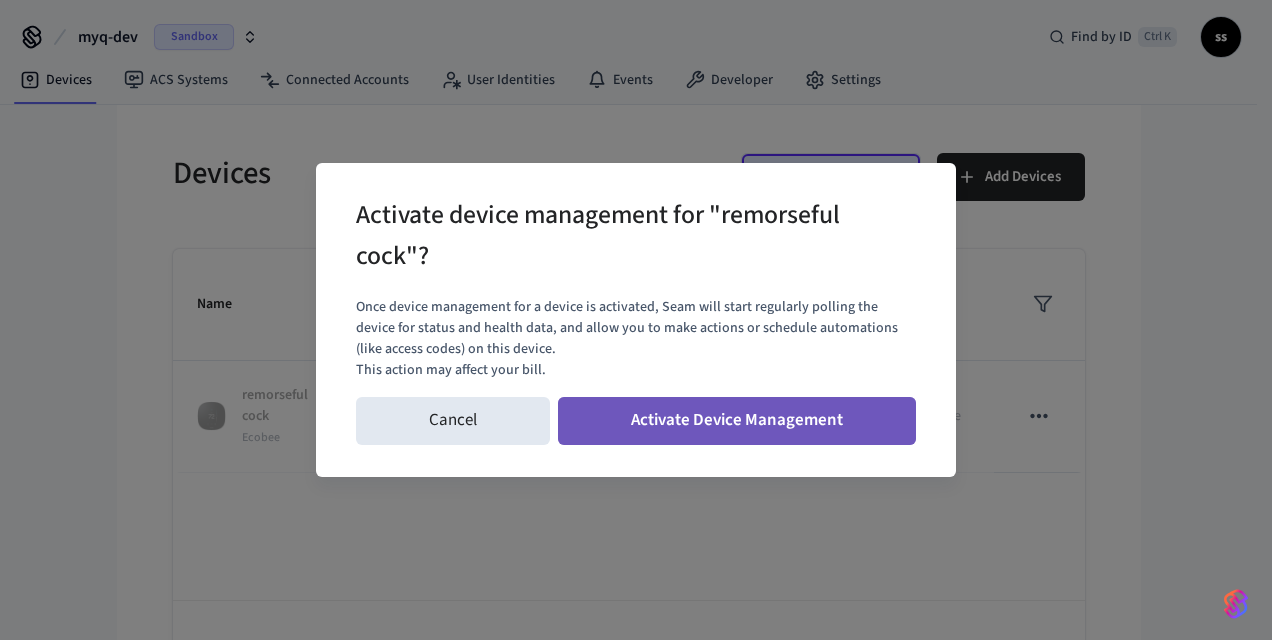 click on "Activate Device Management" at bounding box center (737, 421) 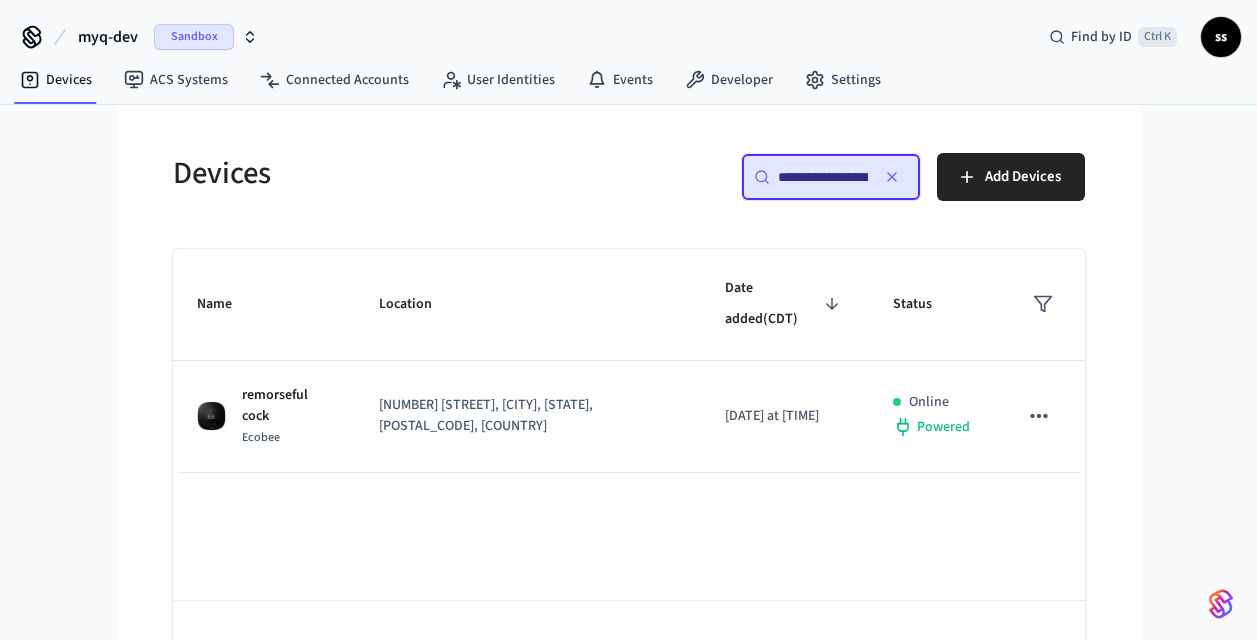 click on "Name Location Date added  (CDT) Status remorseful cock Ecobee 2948 20th St, San Francisco, CA, 94110, US 2025/08/04 at 12:54 pm Online Powered Rows per page: 10 ** 1–1 of 1" at bounding box center [629, 473] 